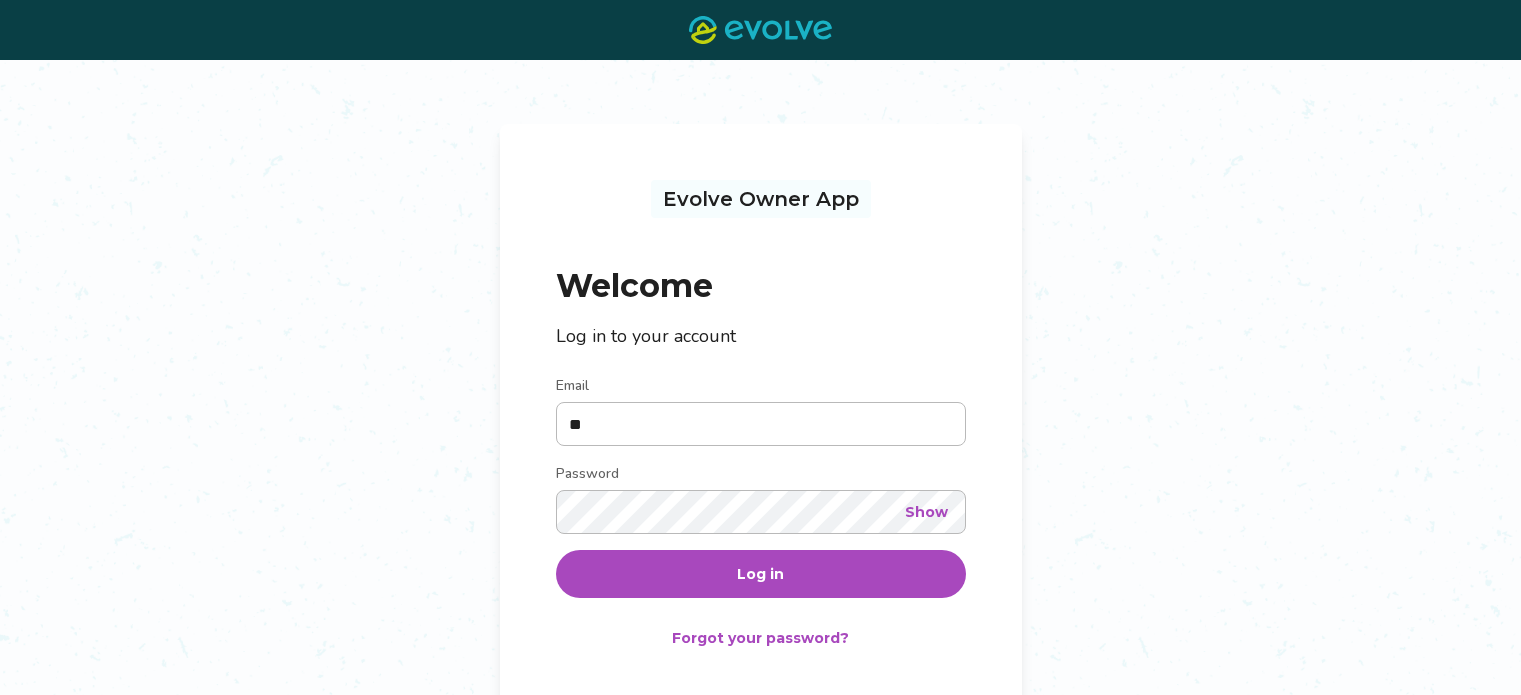 scroll, scrollTop: 0, scrollLeft: 0, axis: both 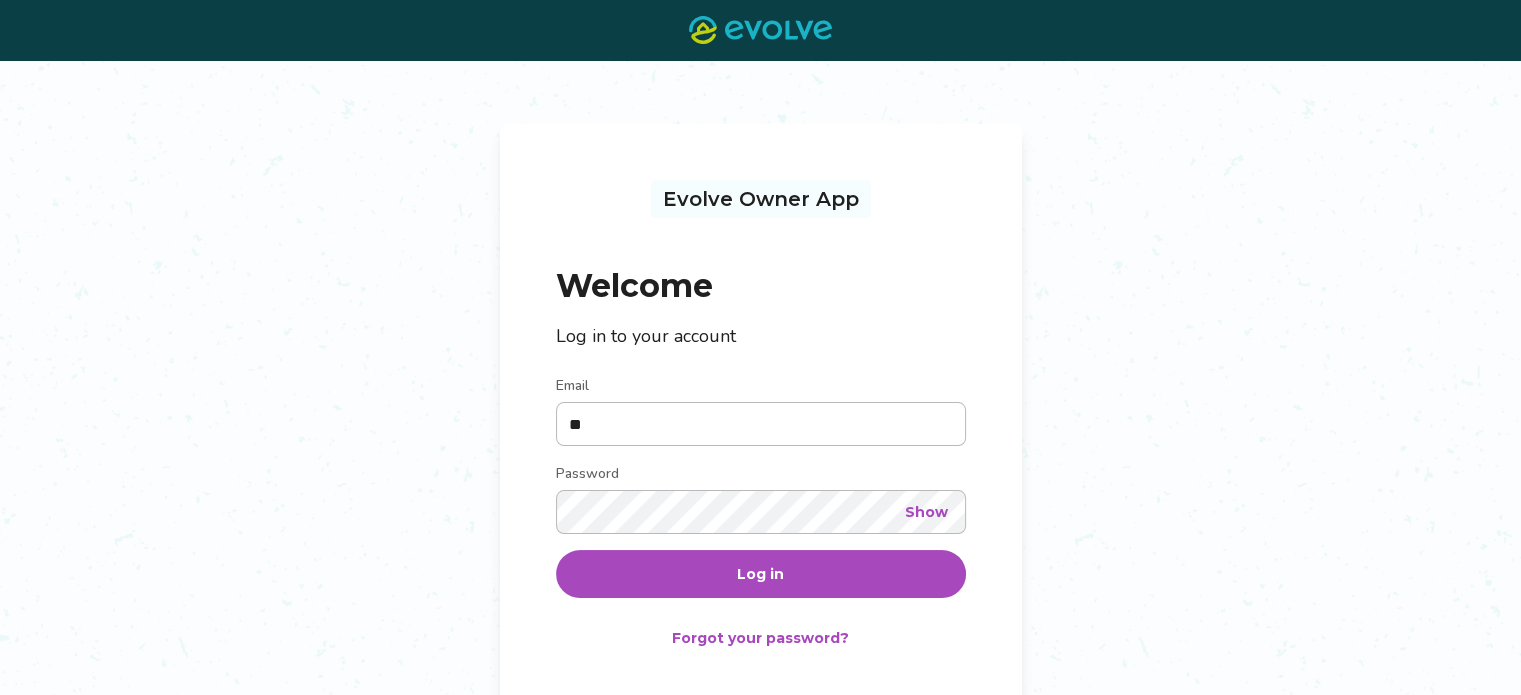 type on "**********" 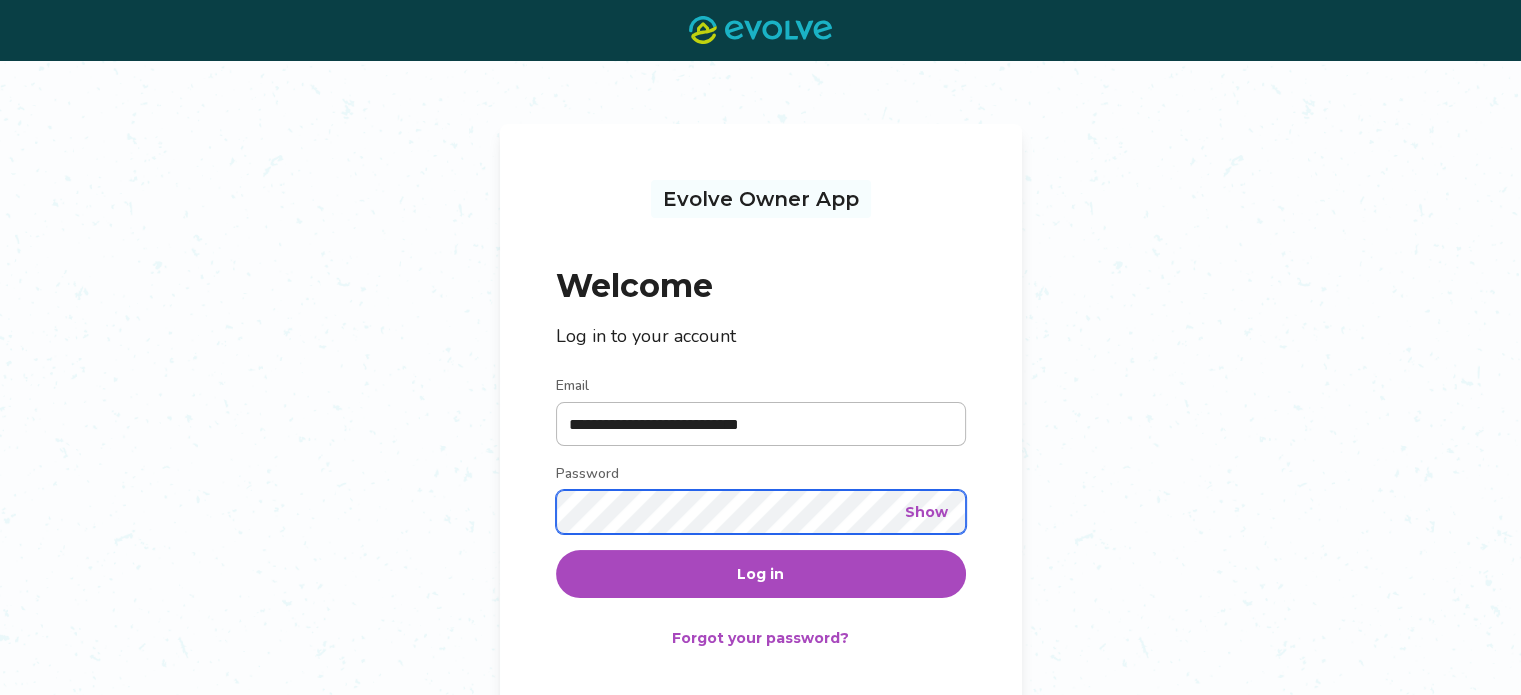 click on "Log in" at bounding box center (761, 574) 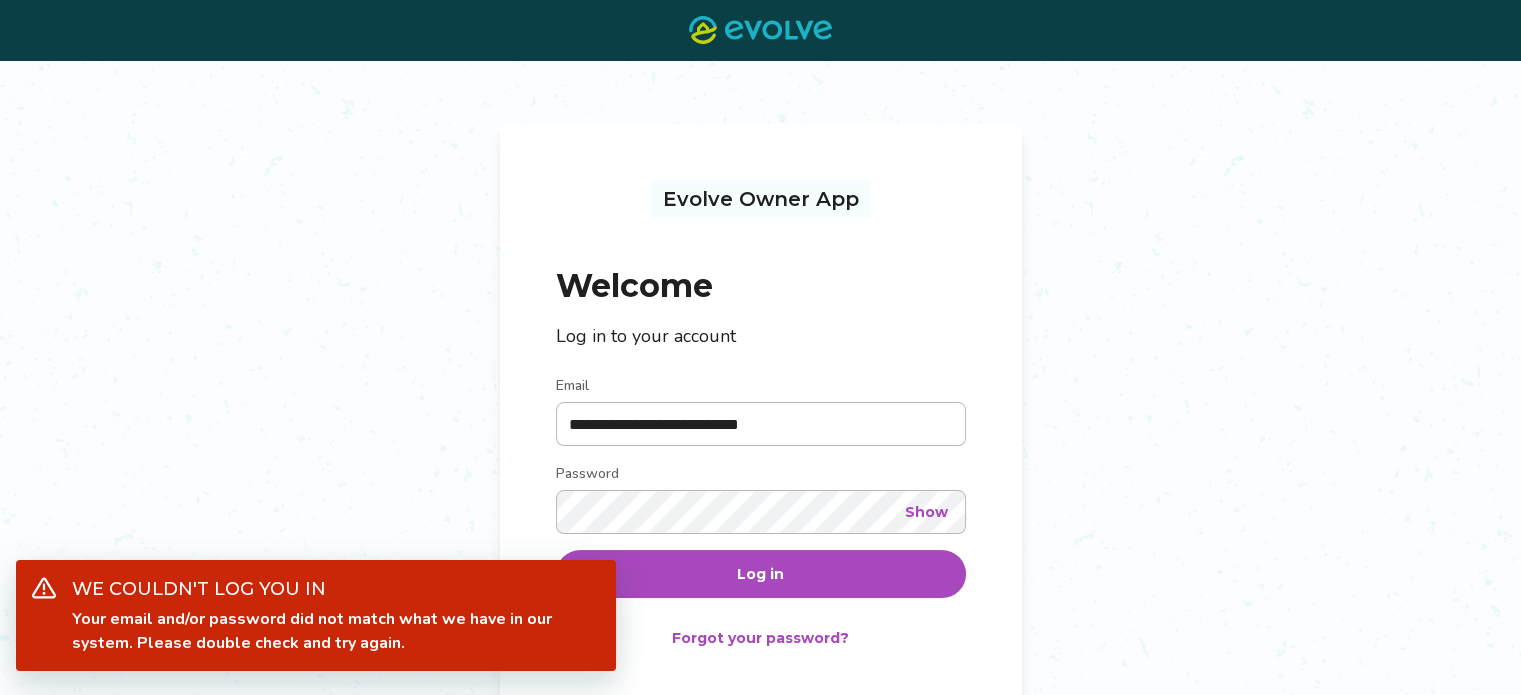 click on "Show" at bounding box center [926, 512] 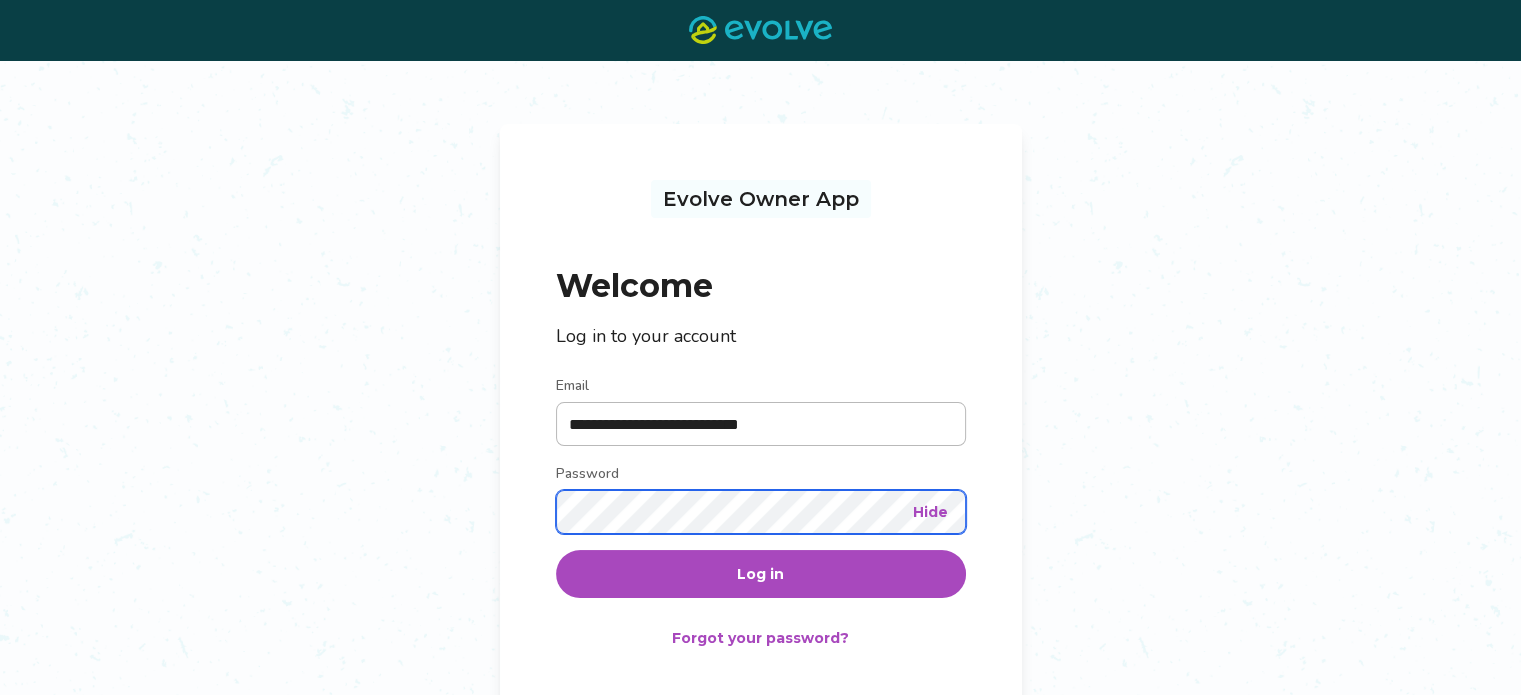 click on "Log in" at bounding box center (761, 574) 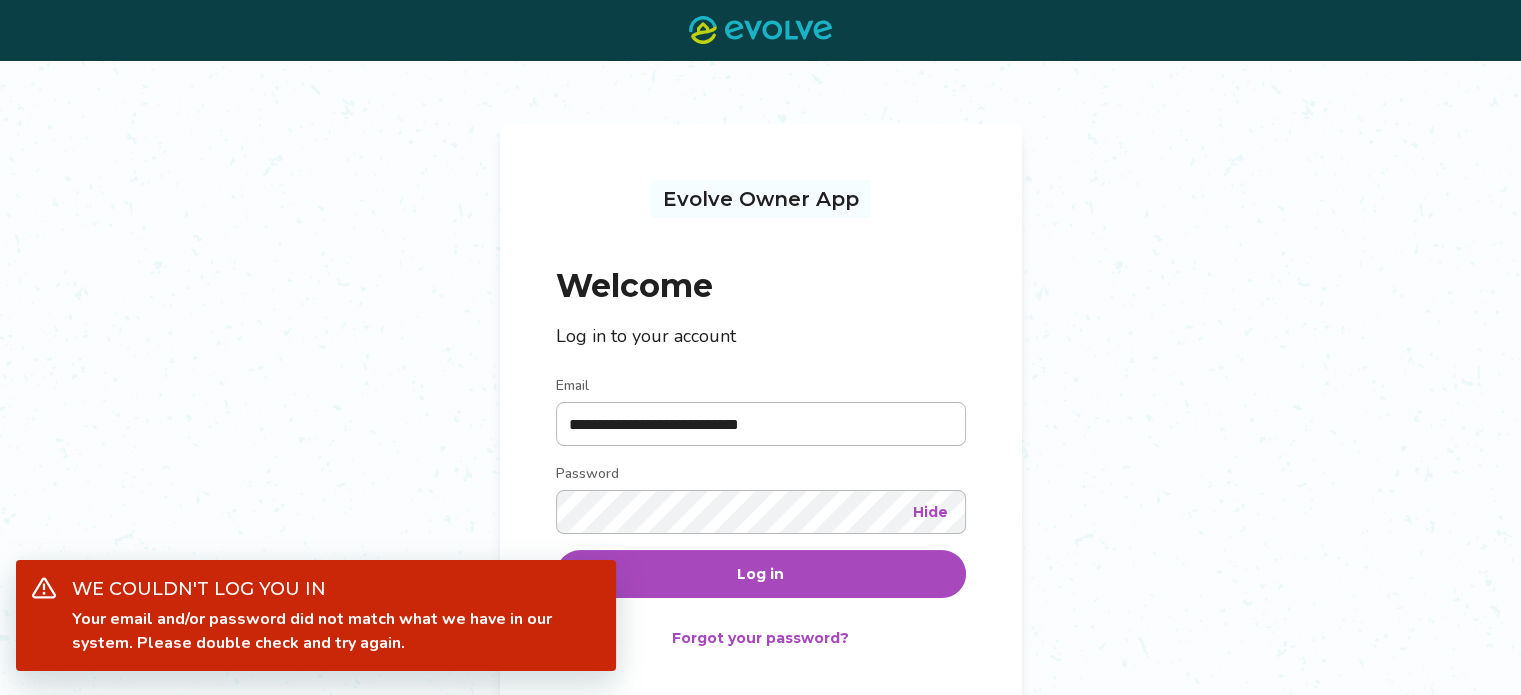 click on "Forgot your password?" at bounding box center [760, 638] 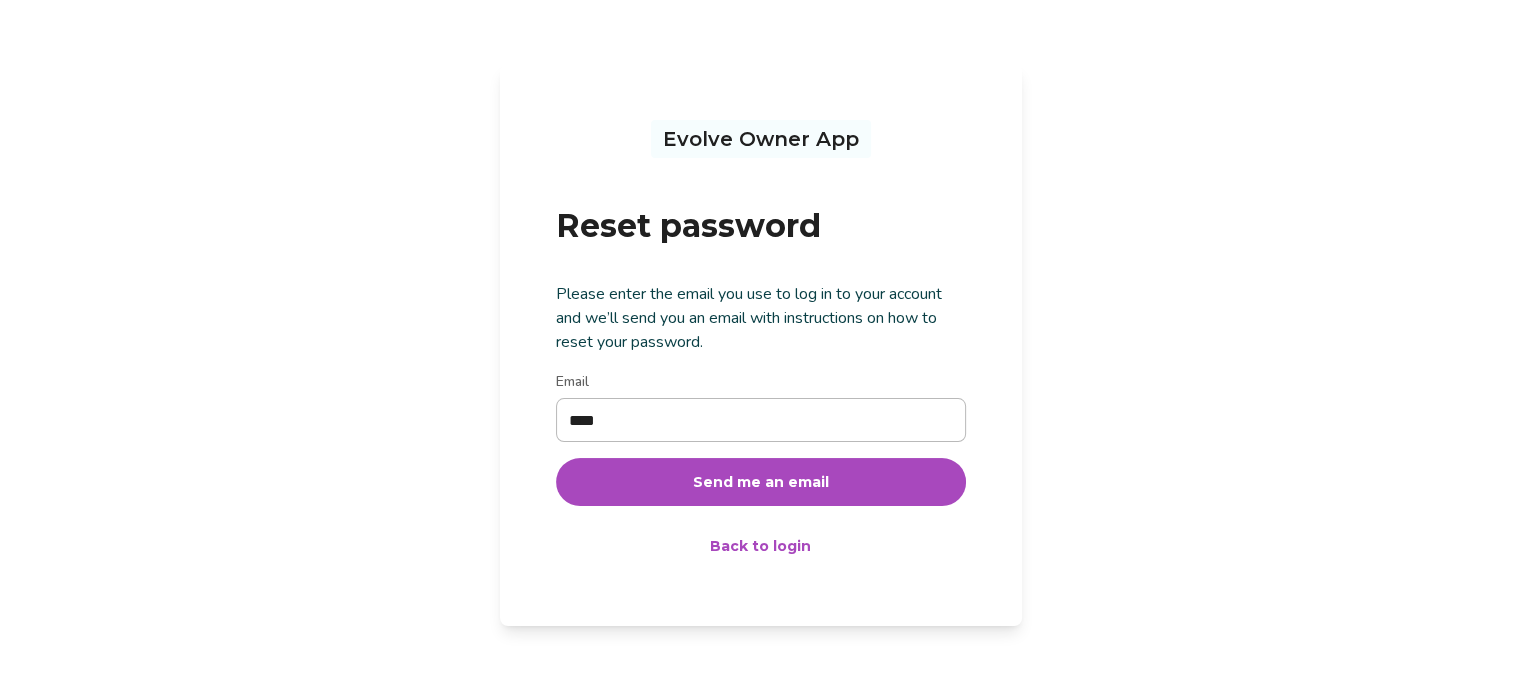 type on "**********" 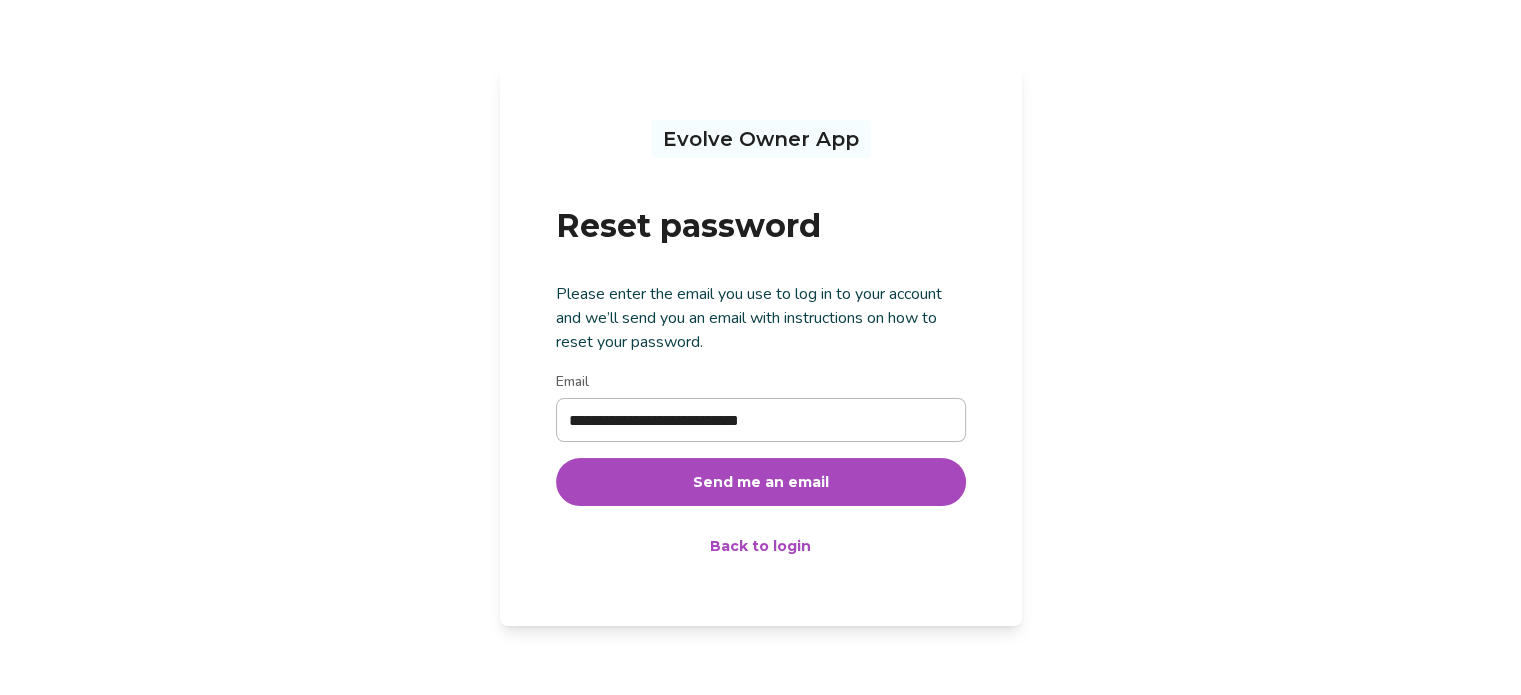 click on "**********" at bounding box center (761, 426) 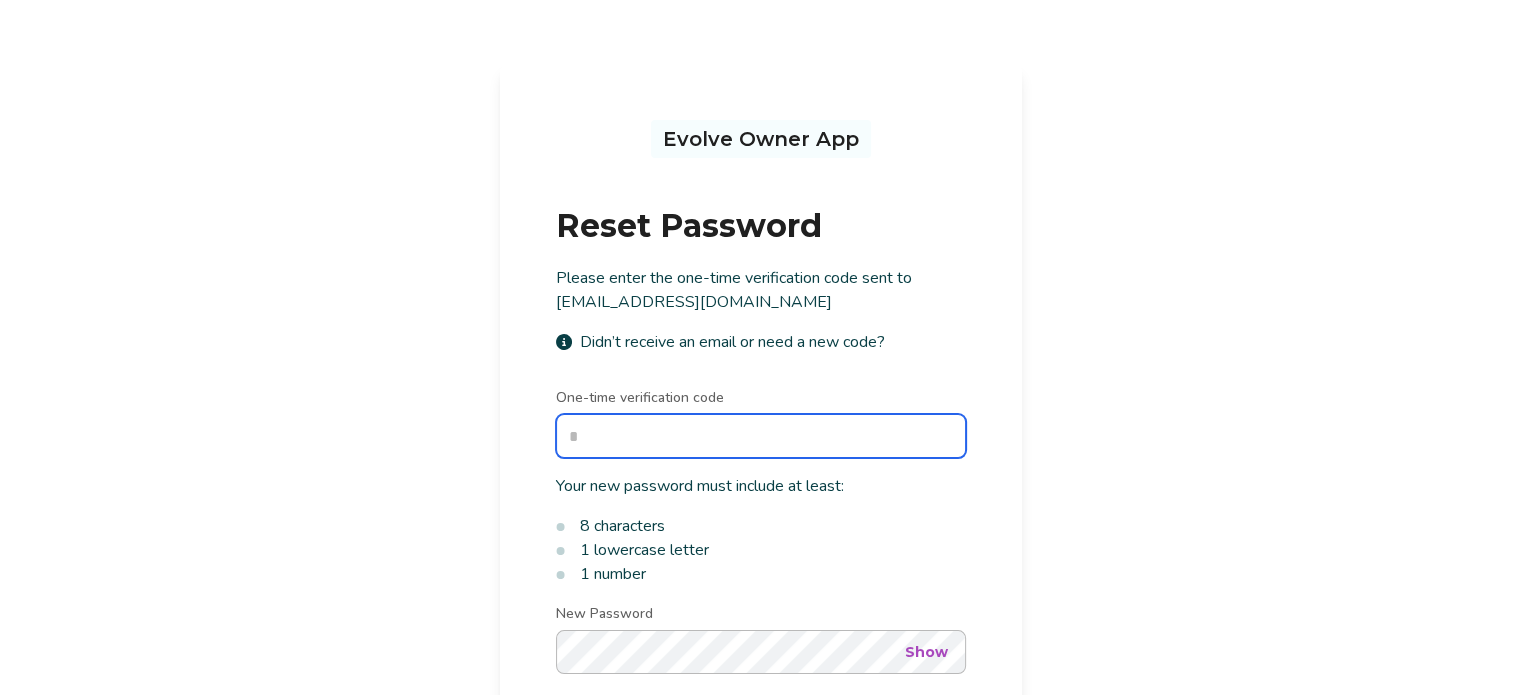 drag, startPoint x: 681, startPoint y: 428, endPoint x: 681, endPoint y: 411, distance: 17 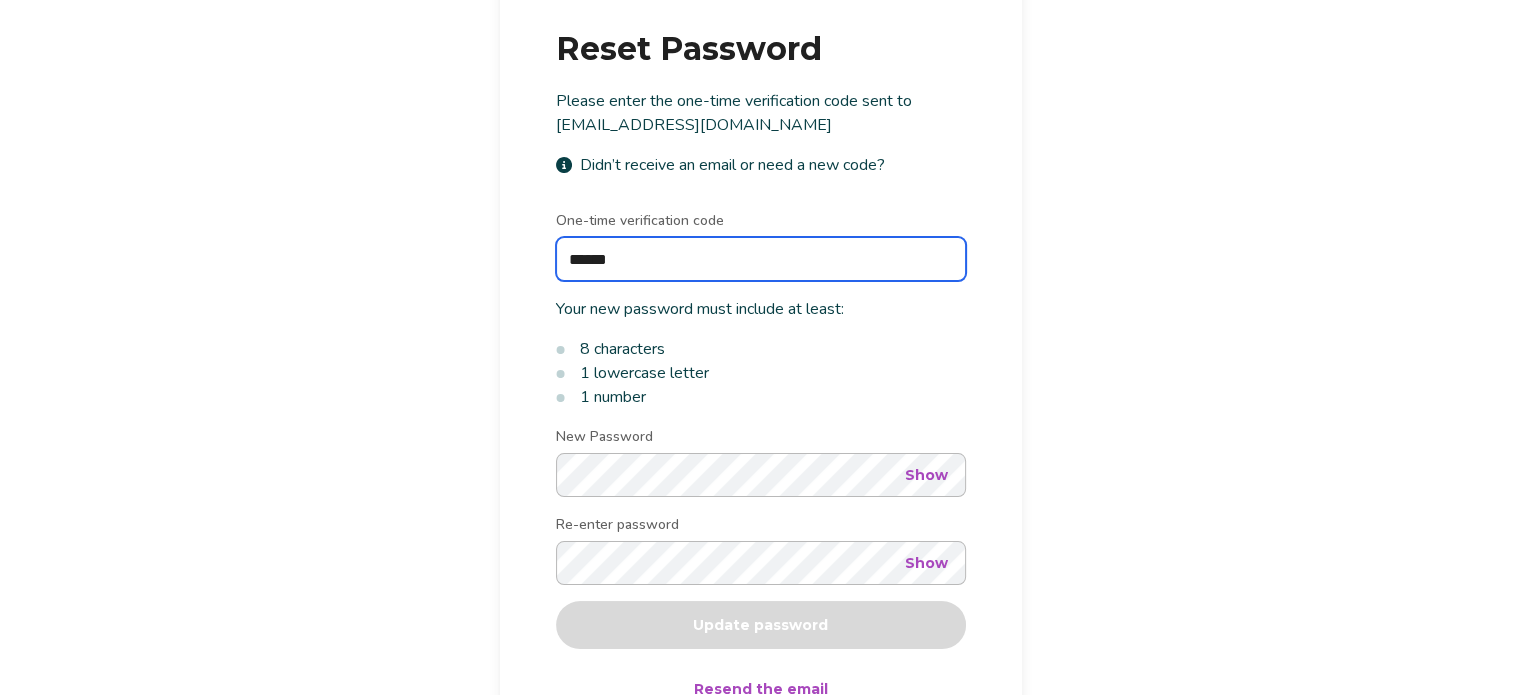 scroll, scrollTop: 178, scrollLeft: 0, axis: vertical 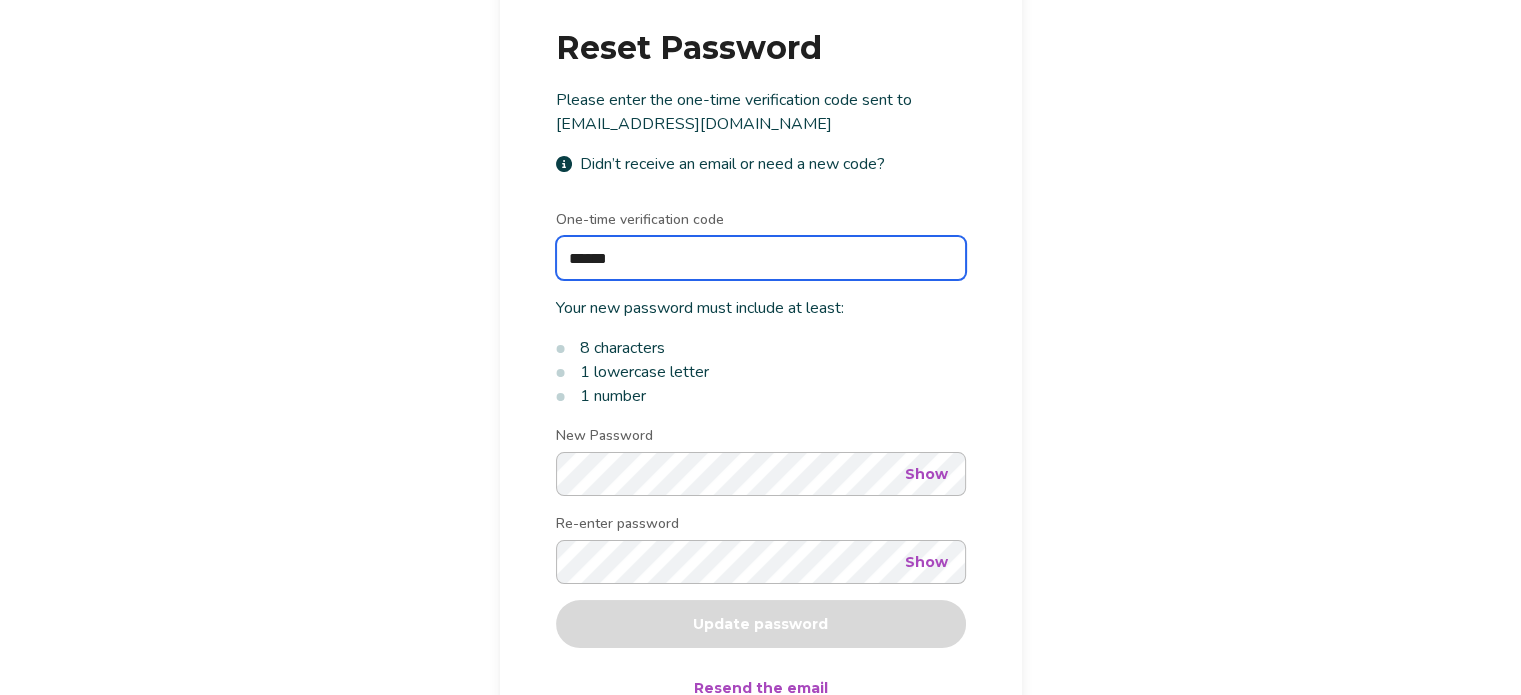 type on "******" 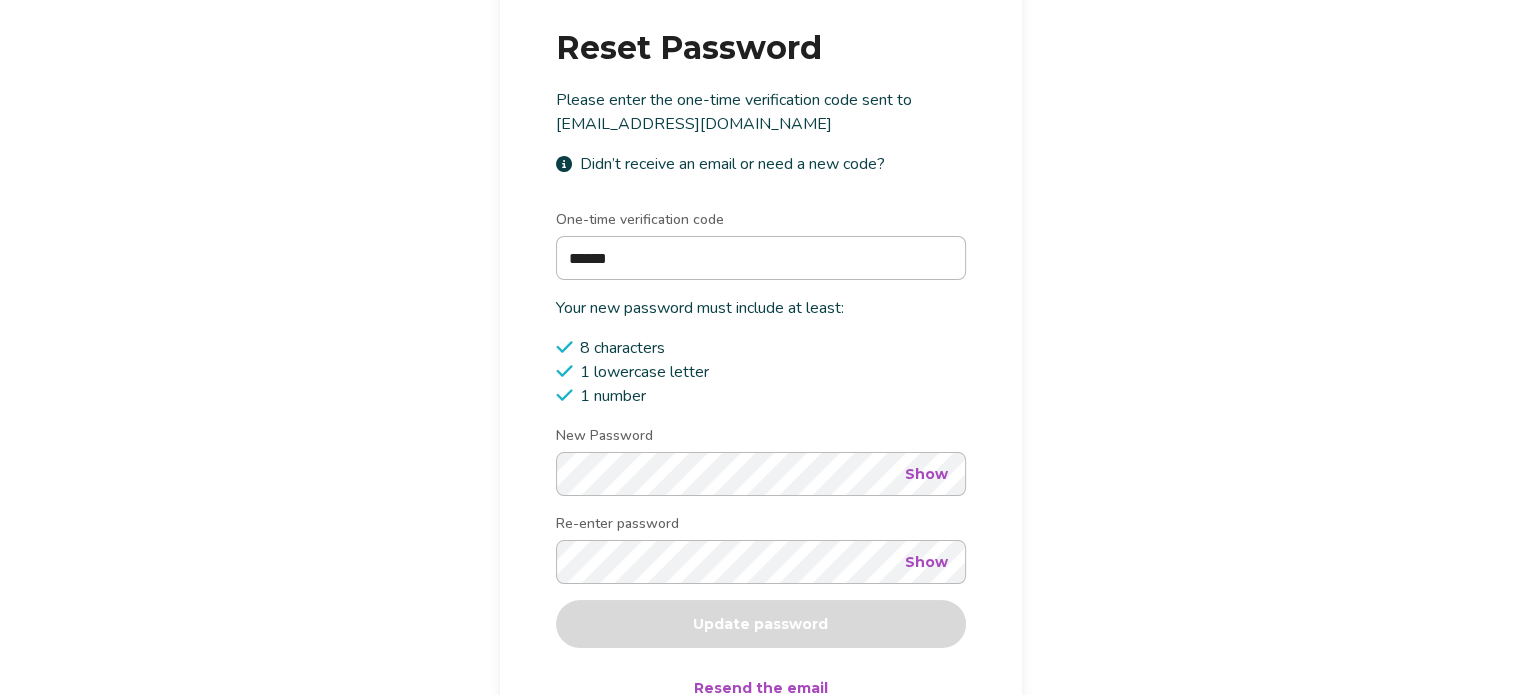 click on "Show" at bounding box center (926, 474) 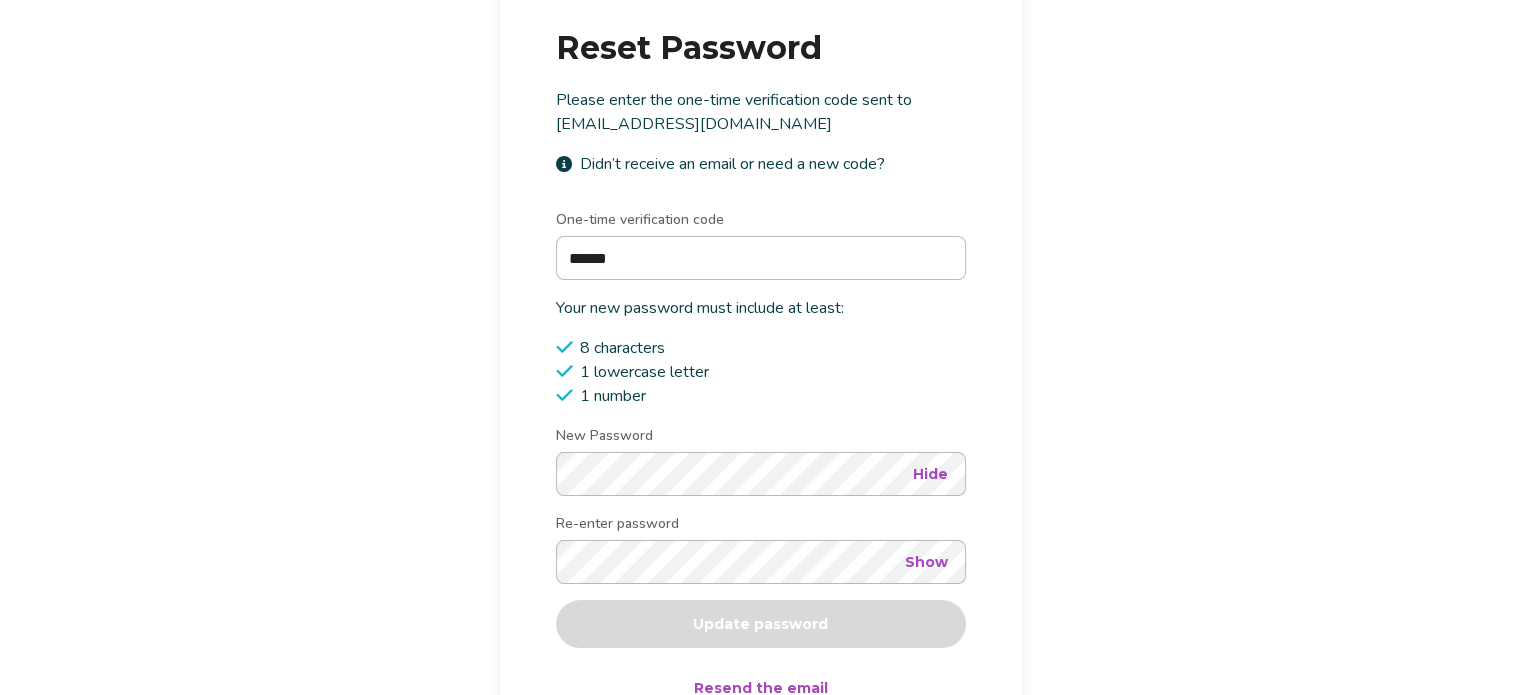 type 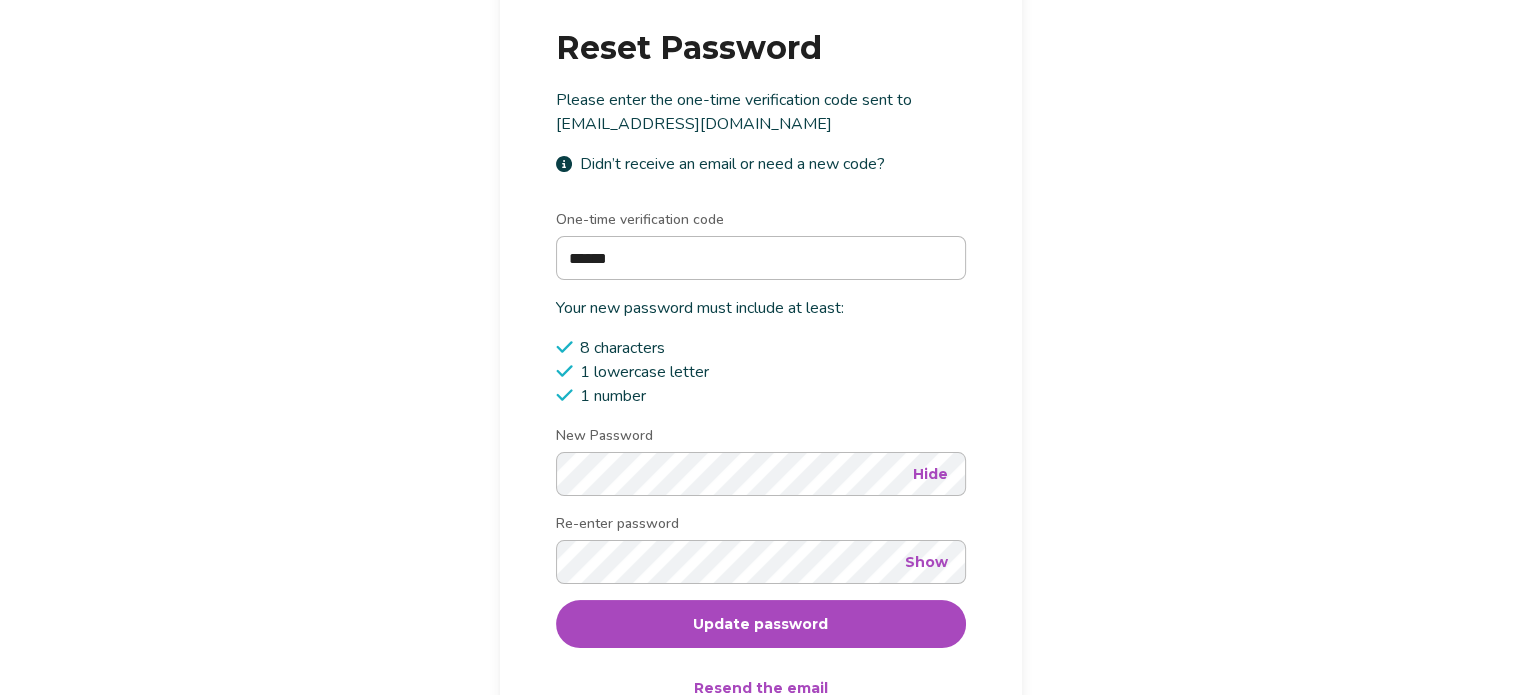 drag, startPoint x: 881, startPoint y: 618, endPoint x: 882, endPoint y: 608, distance: 10.049875 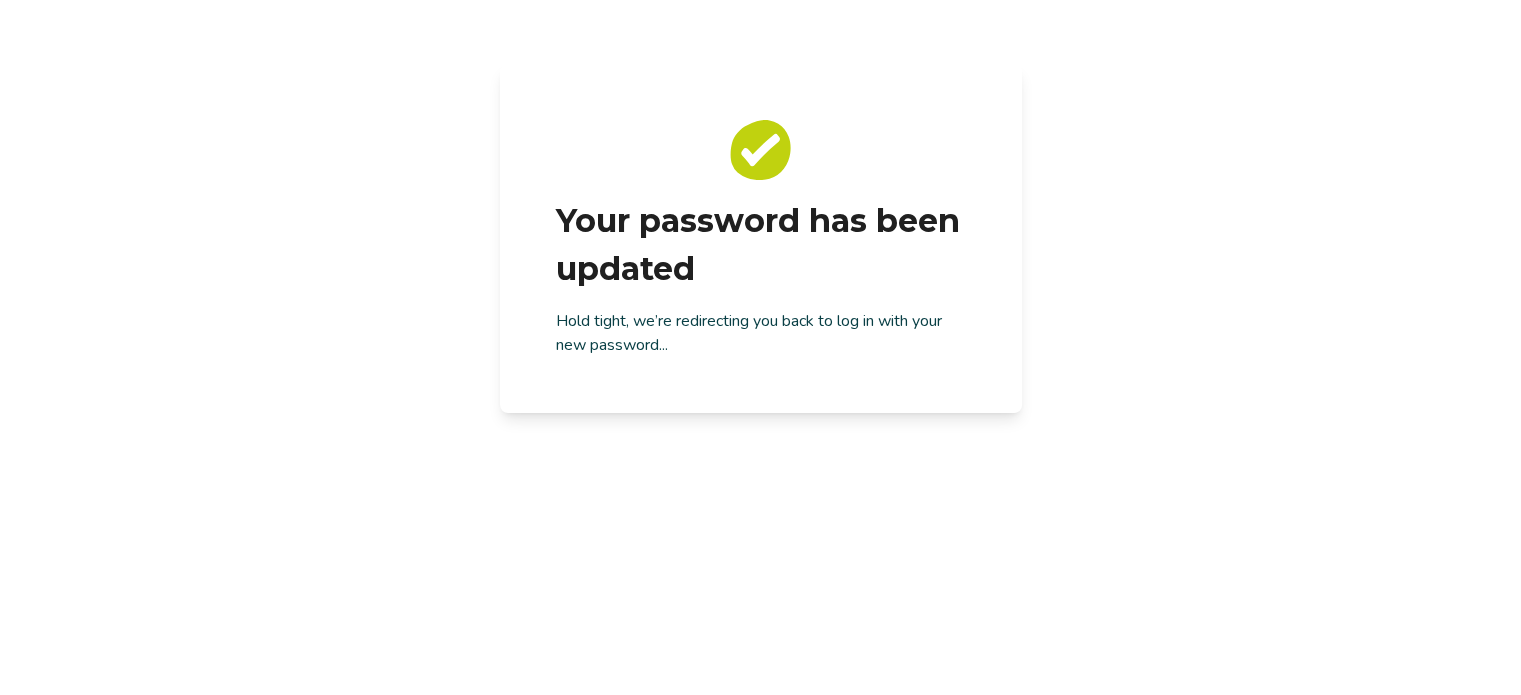 scroll, scrollTop: 0, scrollLeft: 0, axis: both 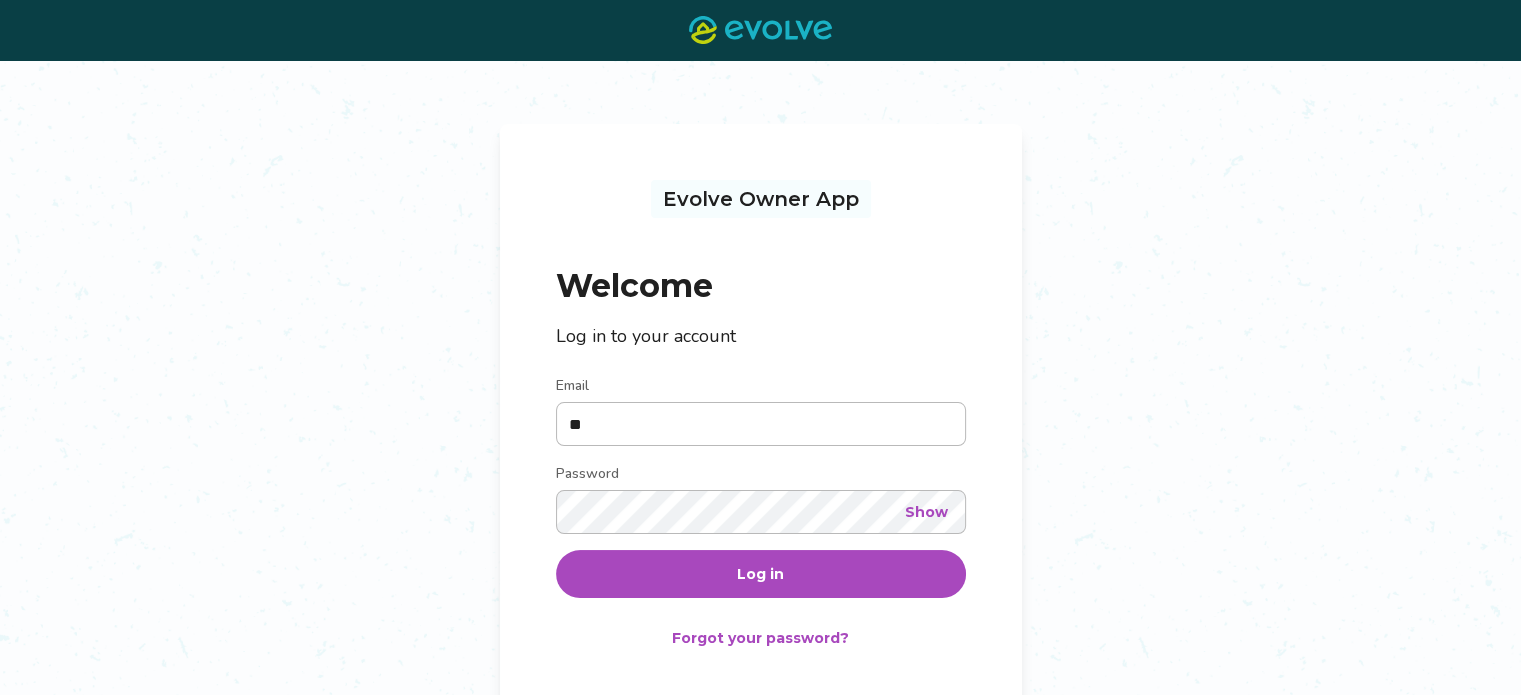 type on "**********" 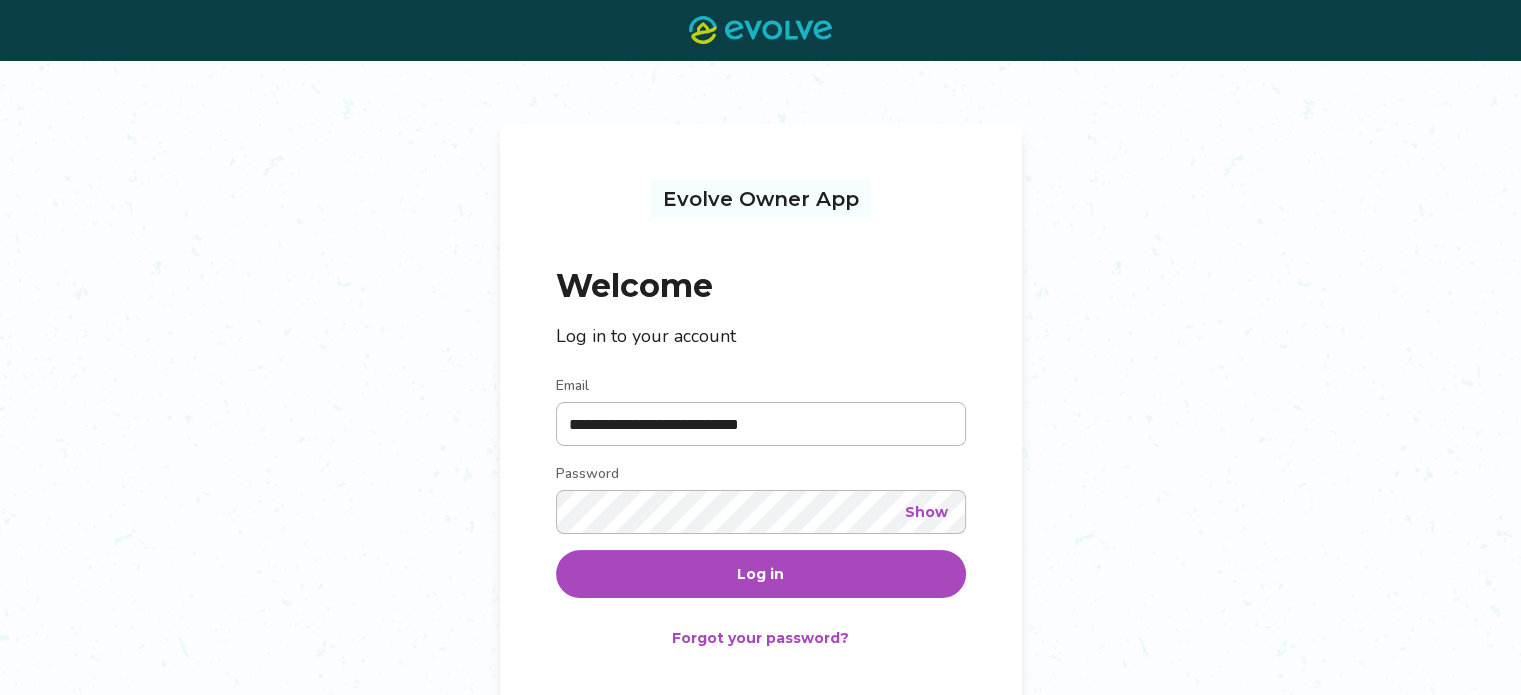 click on "Log in" at bounding box center [761, 574] 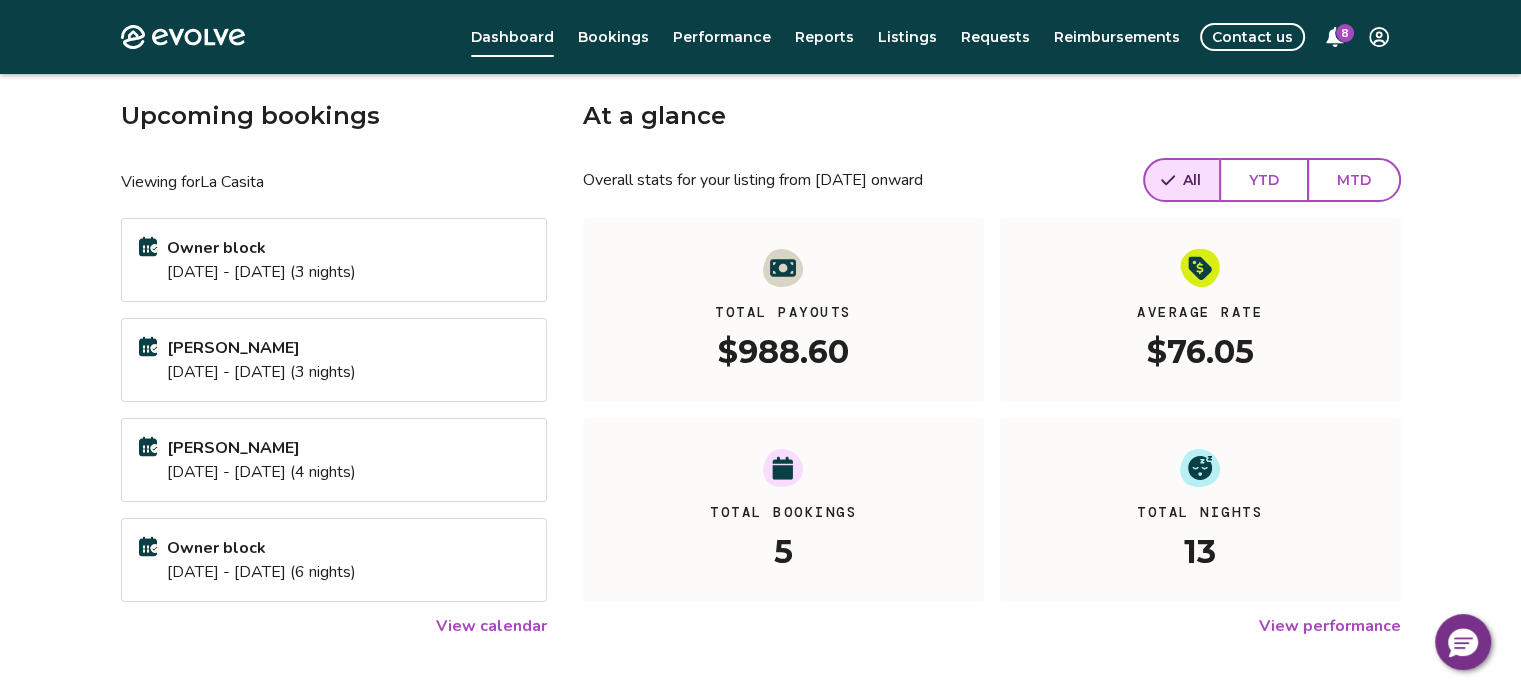 scroll, scrollTop: 87, scrollLeft: 0, axis: vertical 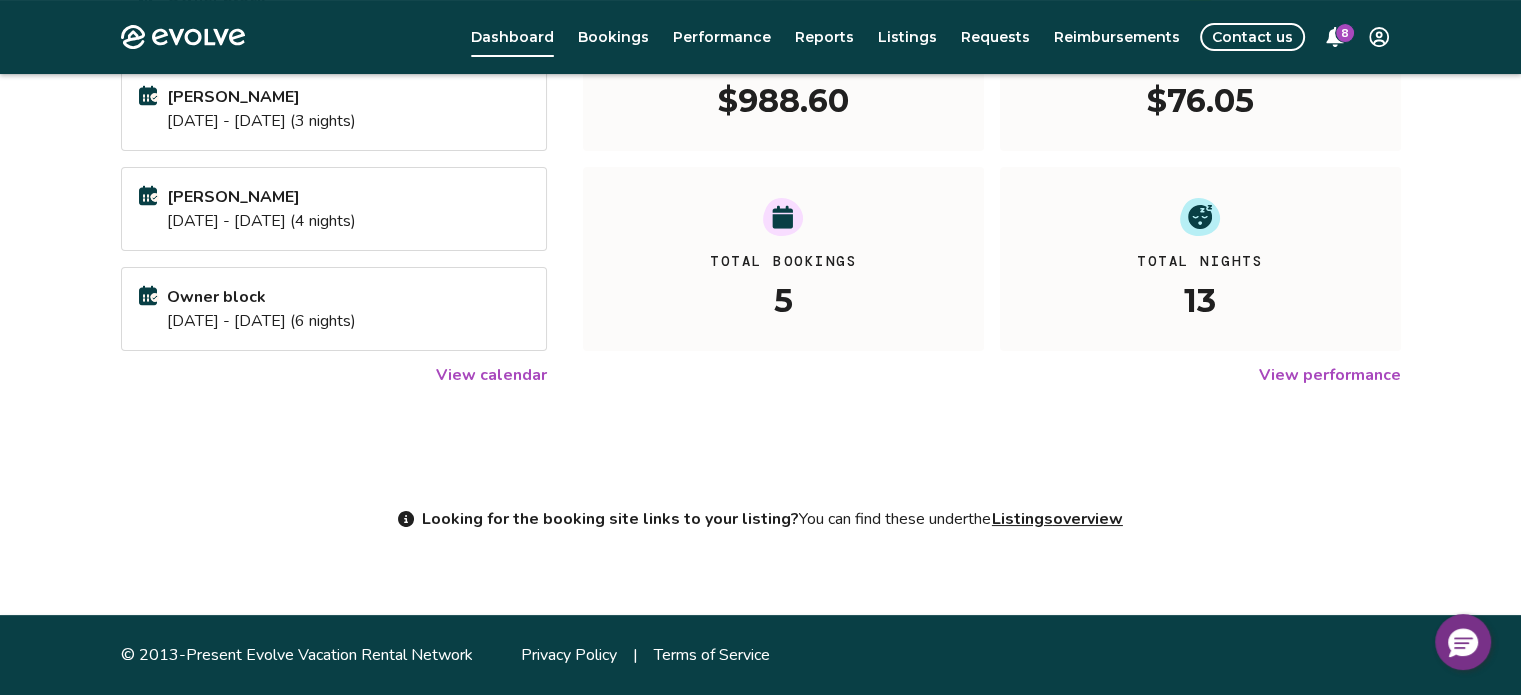 click on "View performance" at bounding box center (1330, 375) 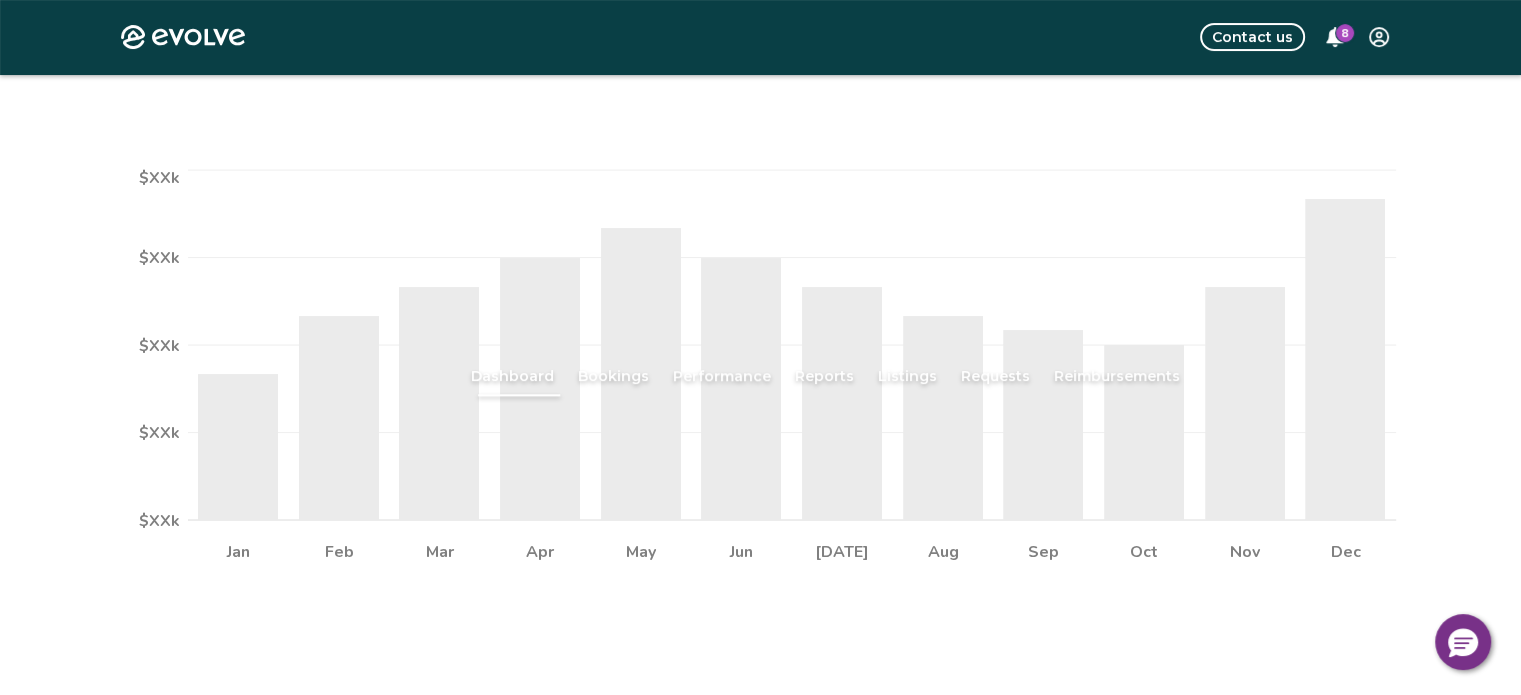 scroll, scrollTop: 0, scrollLeft: 0, axis: both 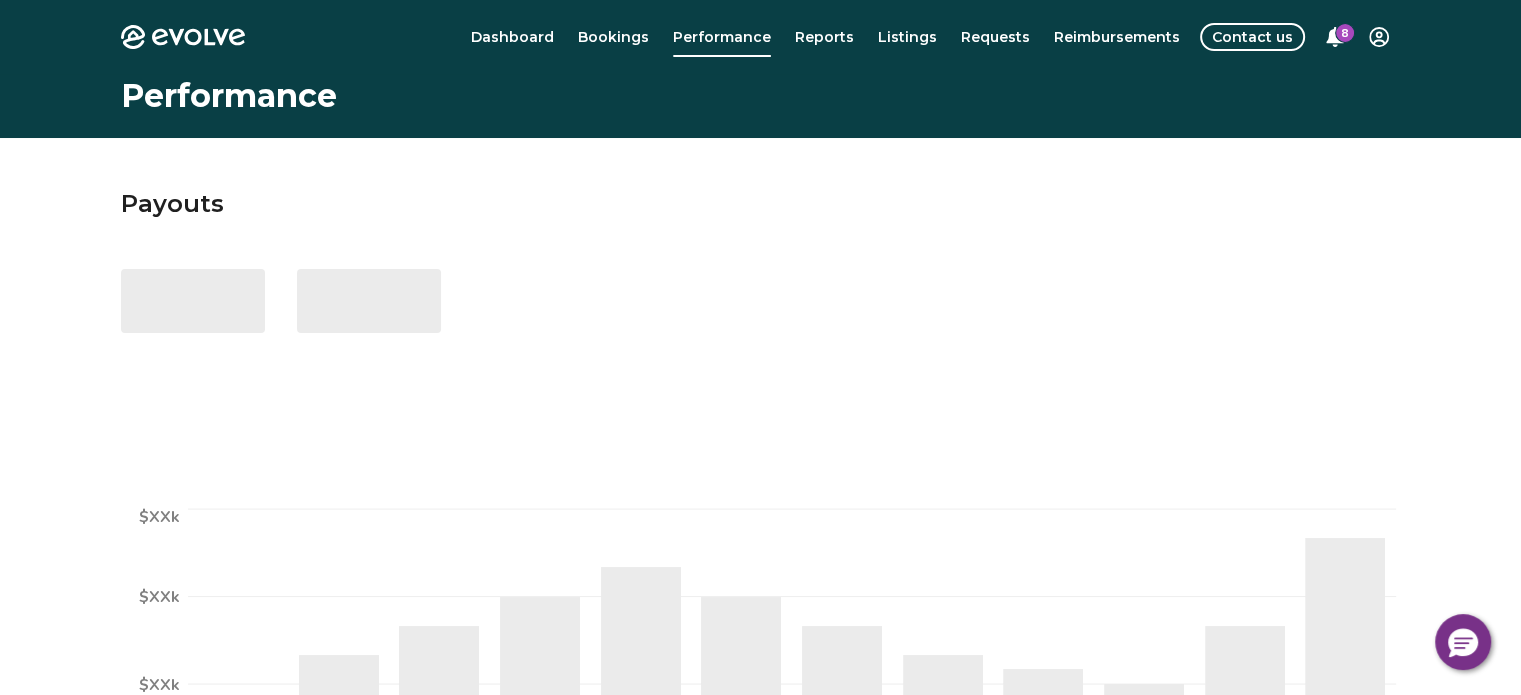 select on "****" 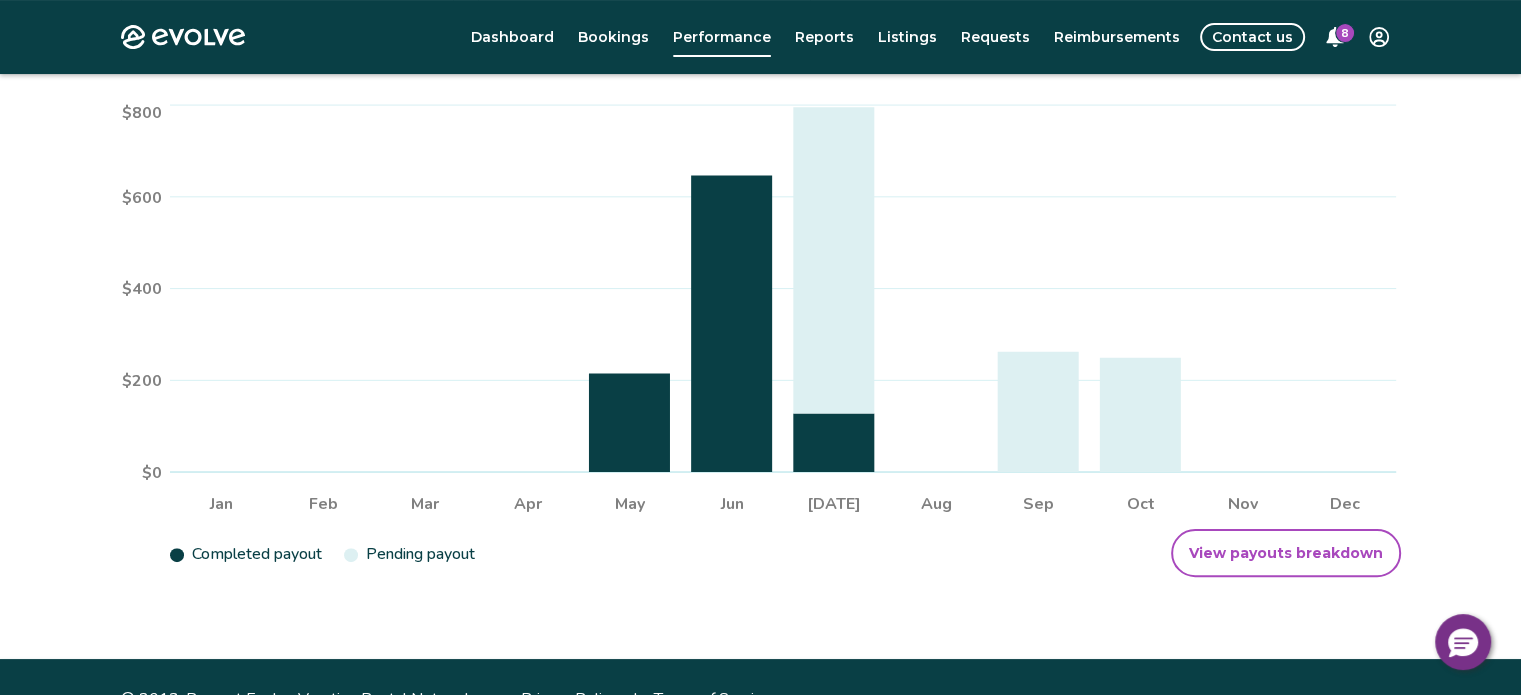 scroll, scrollTop: 449, scrollLeft: 0, axis: vertical 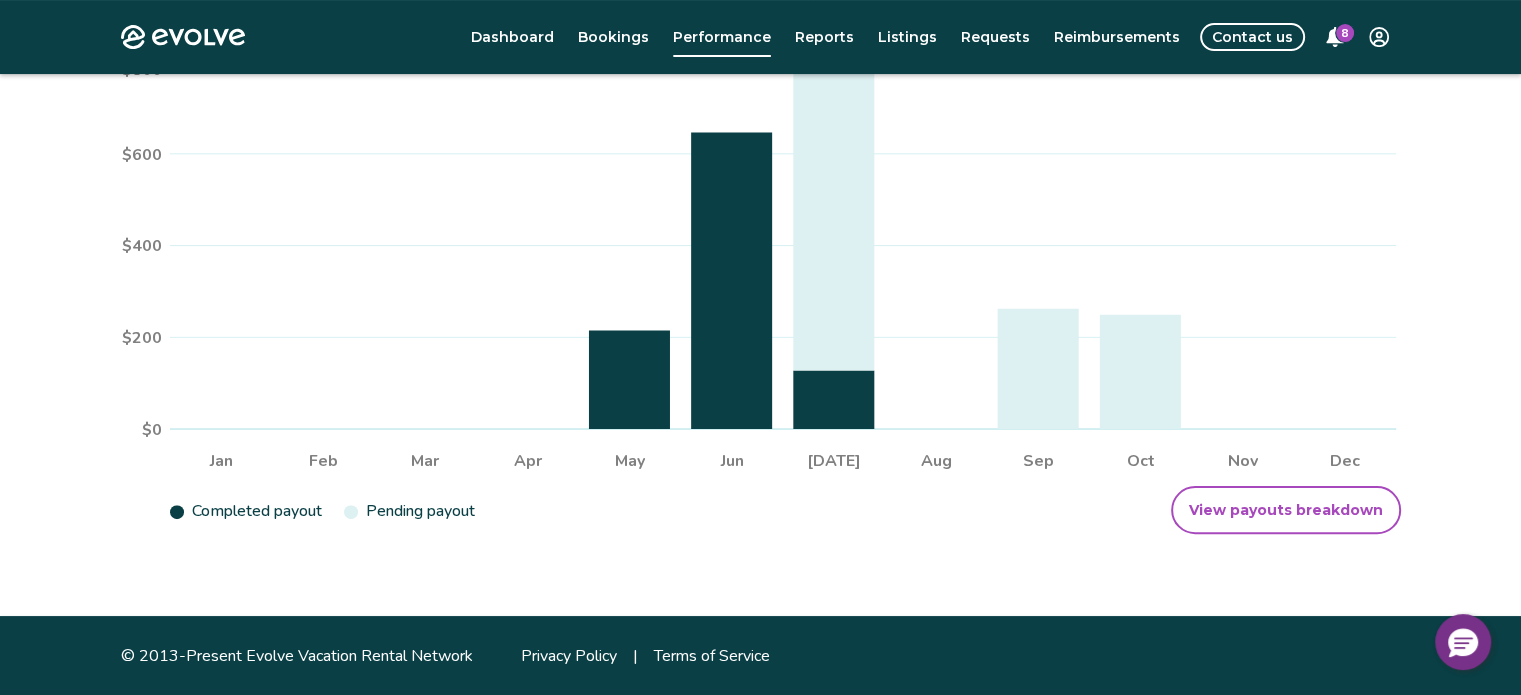 click on "View payouts breakdown" at bounding box center [1286, 510] 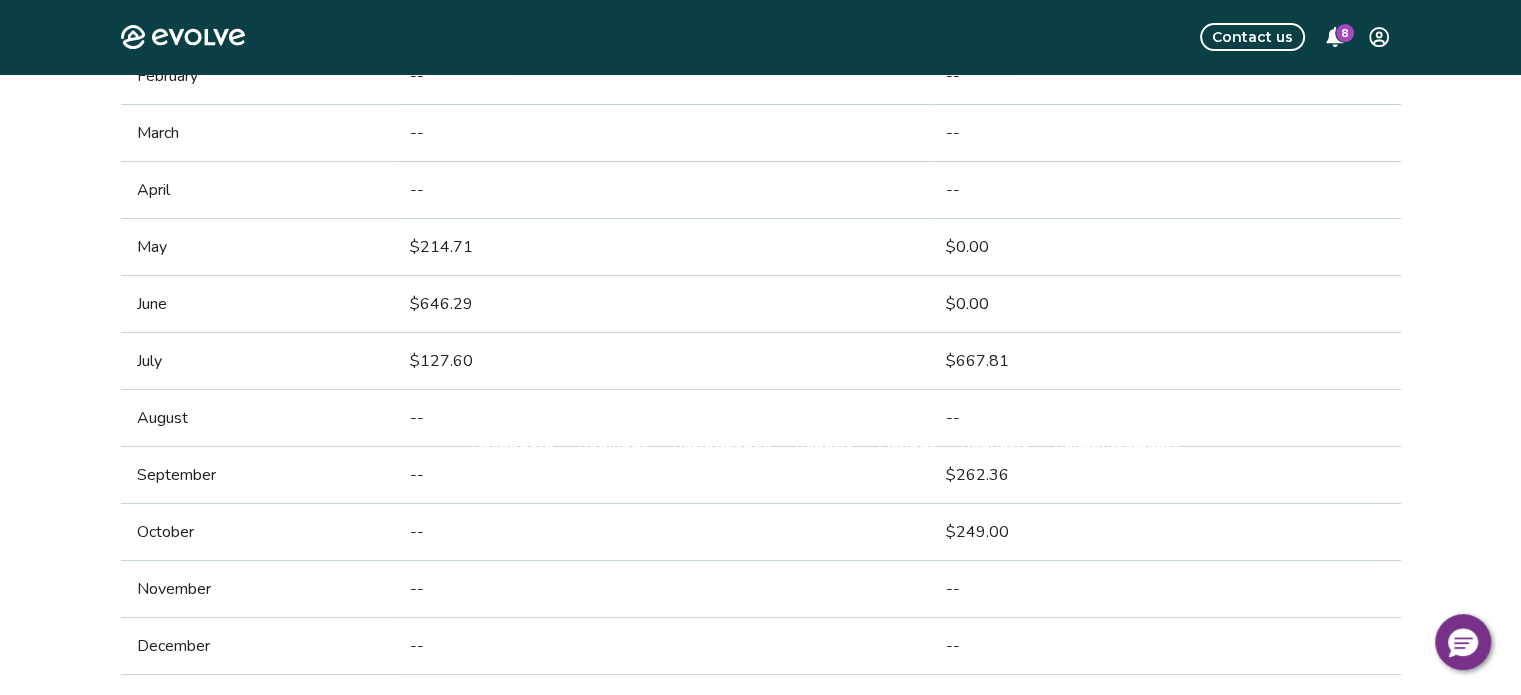 scroll, scrollTop: 0, scrollLeft: 0, axis: both 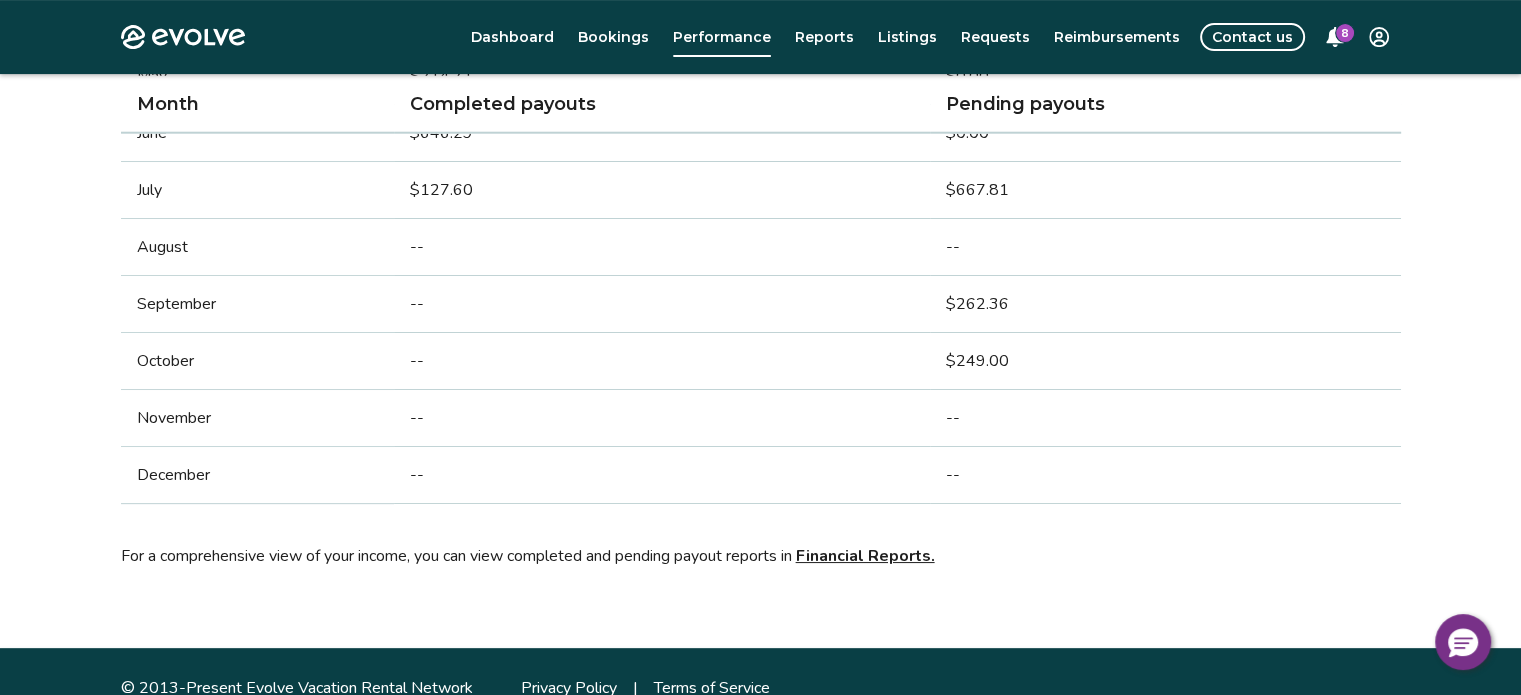 click on "Financial Reports." at bounding box center [865, 556] 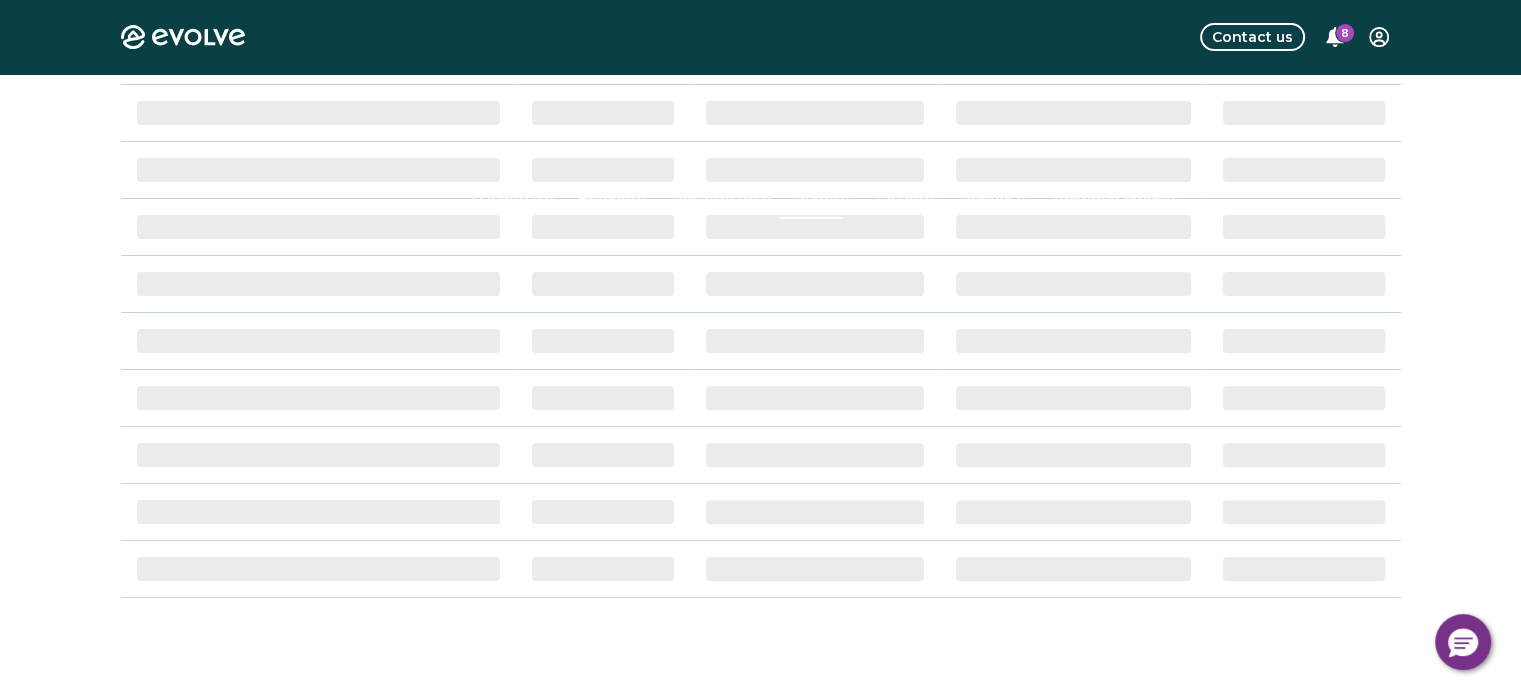 scroll, scrollTop: 0, scrollLeft: 0, axis: both 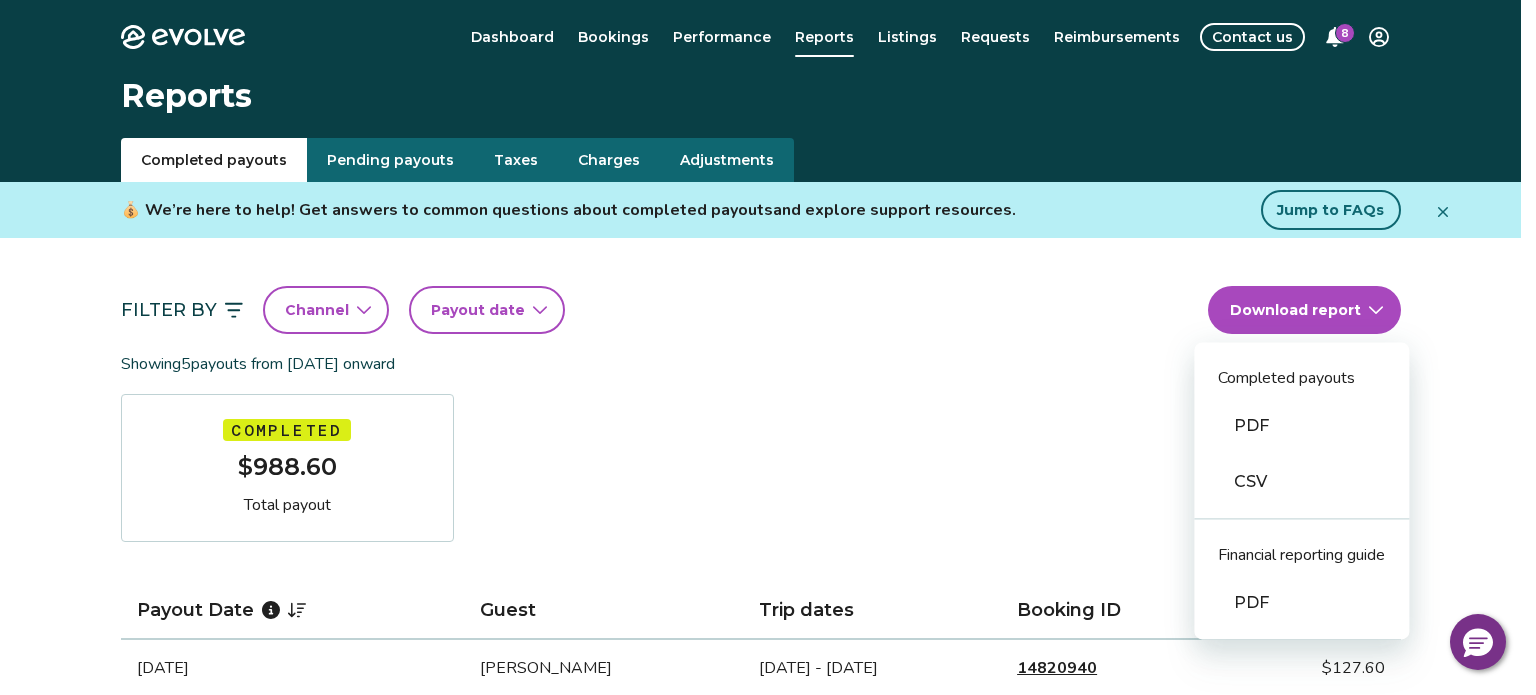 click on "Evolve Dashboard Bookings Performance Reports Listings Requests Reimbursements Contact us 8 Reports Completed payouts Pending payouts Taxes Charges Adjustments 💰 We’re here to help! Get answers to common questions about   completed payouts  and explore support resources. Jump to FAQs Filter By  Channel Payout date Download   report Completed payouts PDF CSV Financial reporting guide PDF Showing  5  payouts   from [DATE] onward Completed $988.60 Total payout Payout Date Guest Trip dates Booking ID Payout [DATE] [PERSON_NAME] [DATE] - [DATE] 14820940 $127.60 [DATE] [PERSON_NAME] [DATE] - [DATE] 14769771 $217.58 [DATE] [PERSON_NAME] [DATE] - [DATE] 14731312 $262.19 [DATE] [PERSON_NAME] [DATE] - [DATE] 14698078 $166.52 [DATE] [PERSON_NAME] [DATE] - [DATE] 14646799 $214.71 Completed Payout FAQs How is my payout amount calculated? How is Evolve’s management fee calculated? When will I receive my payout? How are payouts processed for monthly stays?" at bounding box center (768, 834) 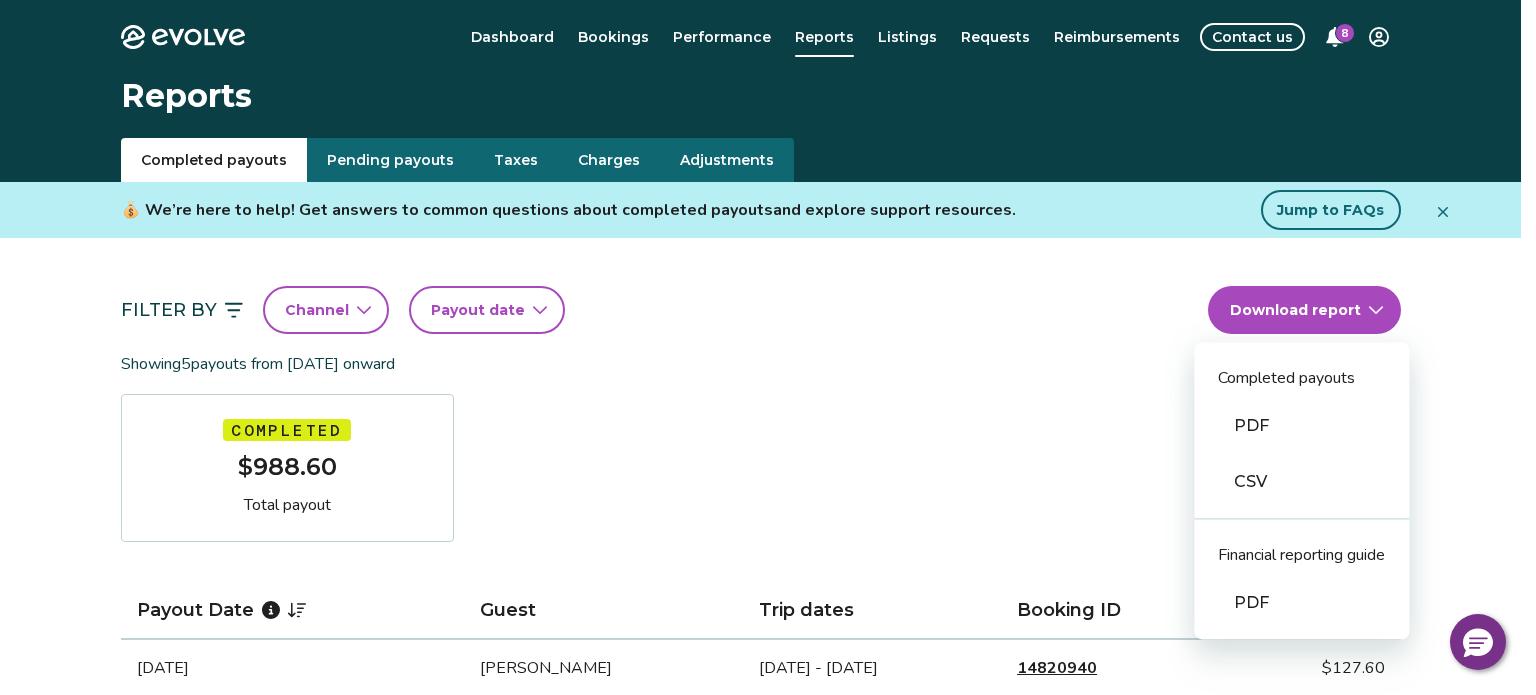 click on "PDF" at bounding box center (1301, 426) 